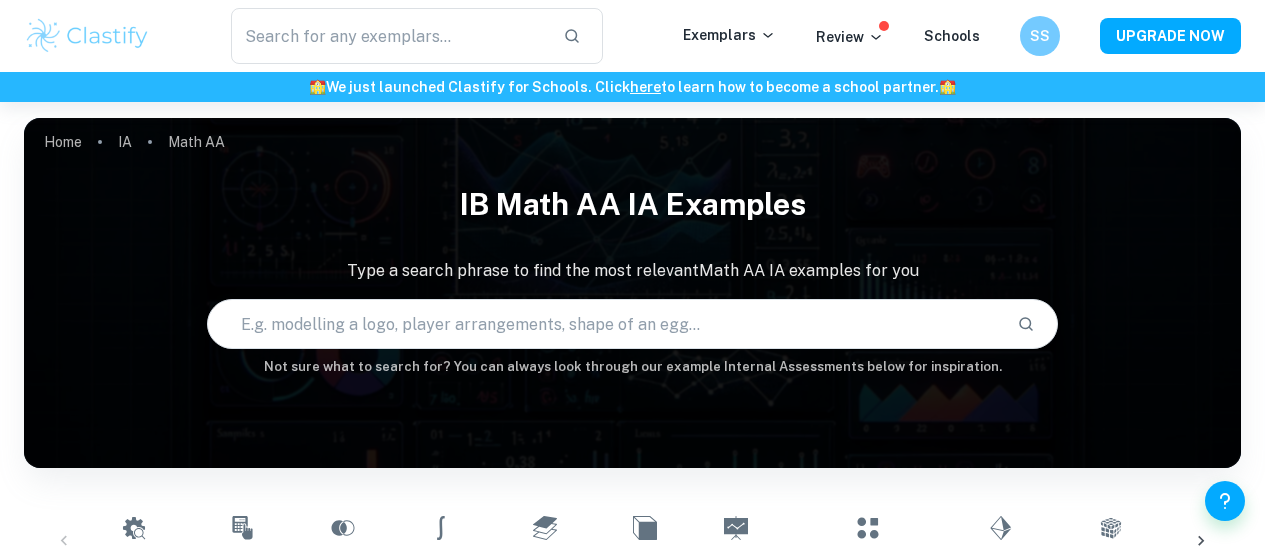 scroll, scrollTop: 230, scrollLeft: 0, axis: vertical 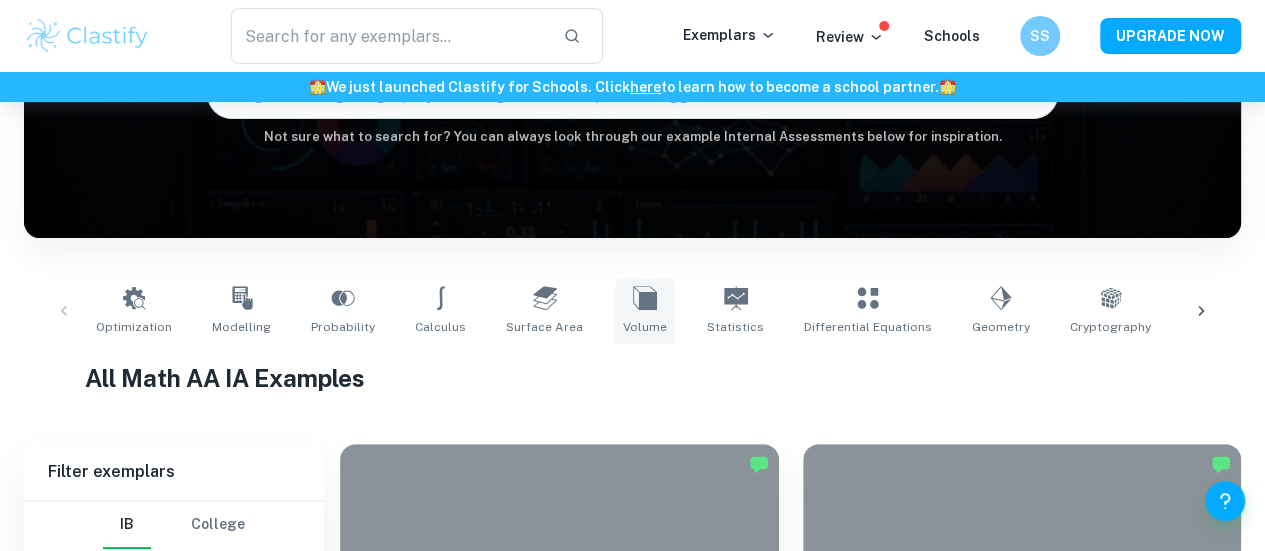 click on "Volume" at bounding box center [645, 327] 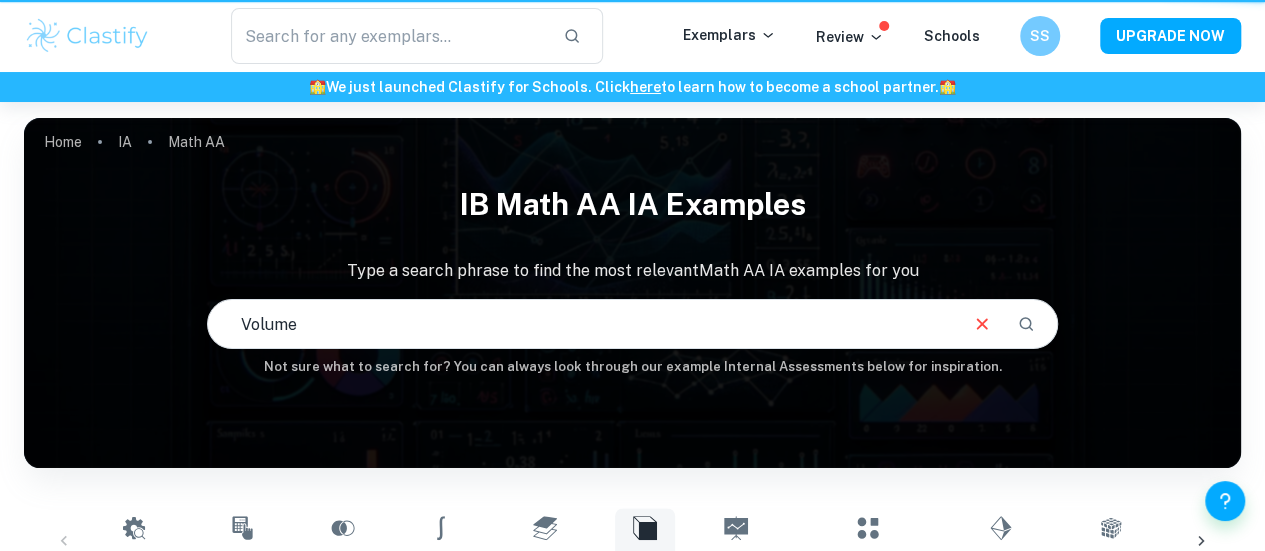 type on "Volume" 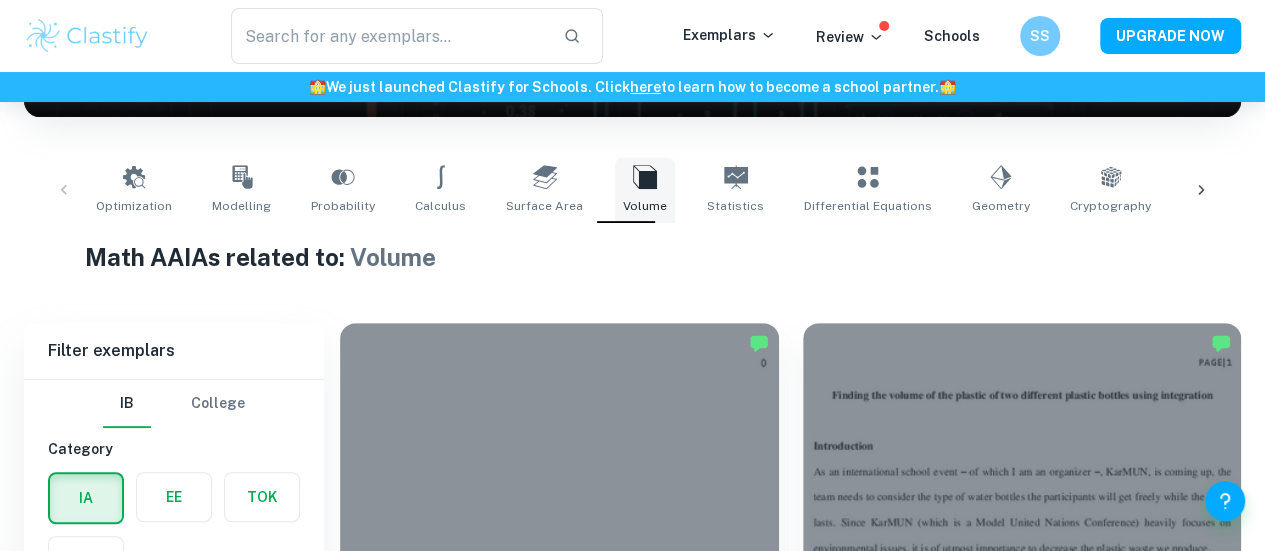 scroll, scrollTop: 352, scrollLeft: 0, axis: vertical 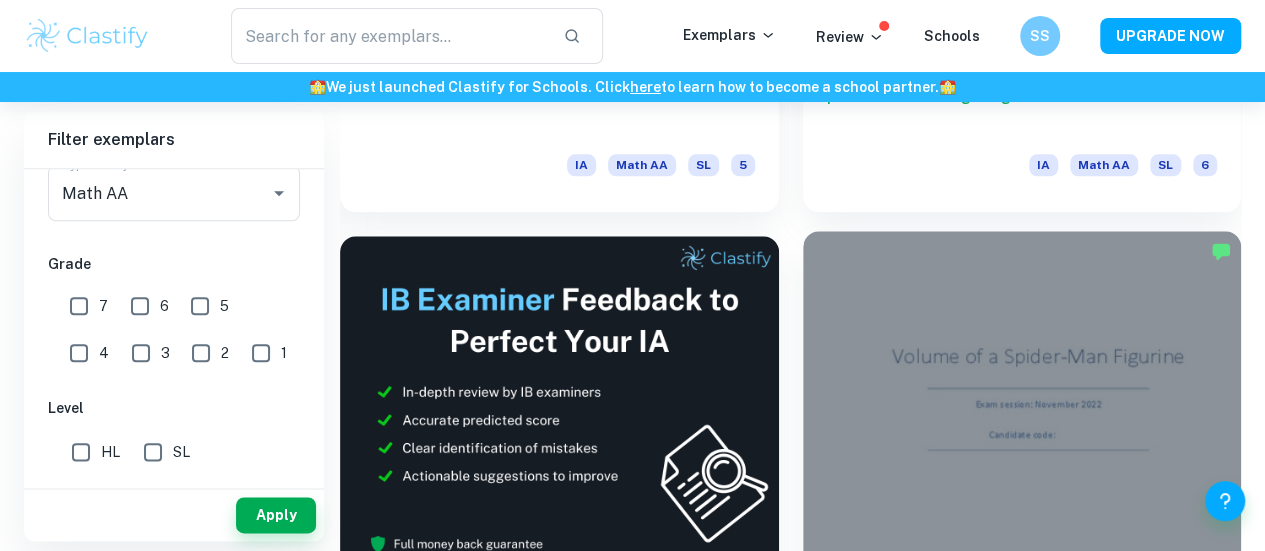 click on "Aim:  to determine the volume of a Spider-Man figurine" at bounding box center (1022, 625) 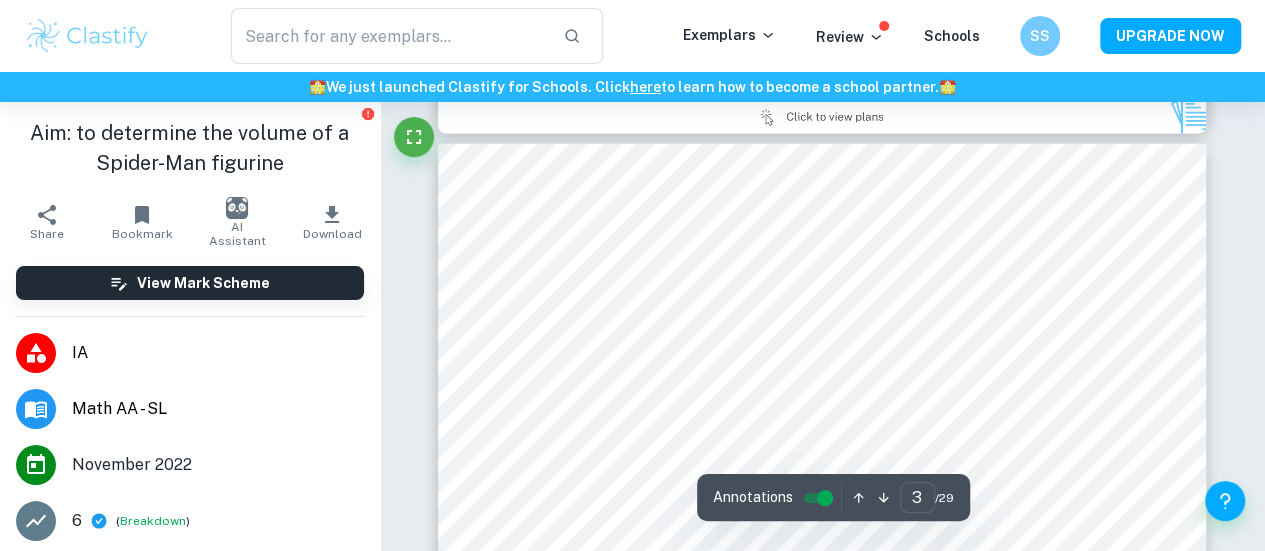 scroll, scrollTop: 2440, scrollLeft: 0, axis: vertical 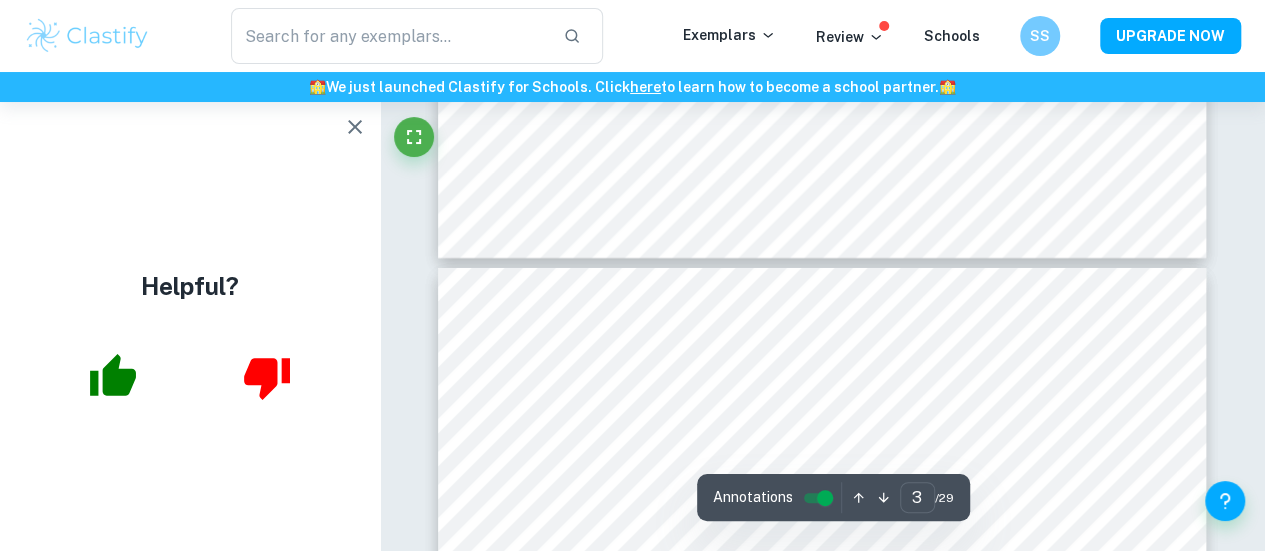type on "4" 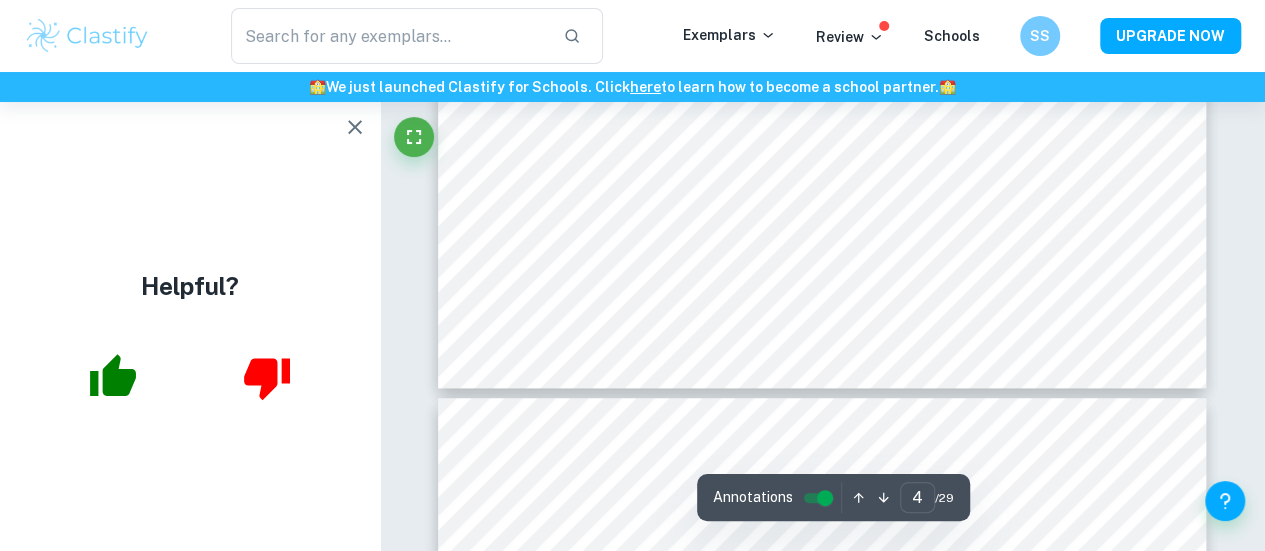 scroll, scrollTop: 4380, scrollLeft: 0, axis: vertical 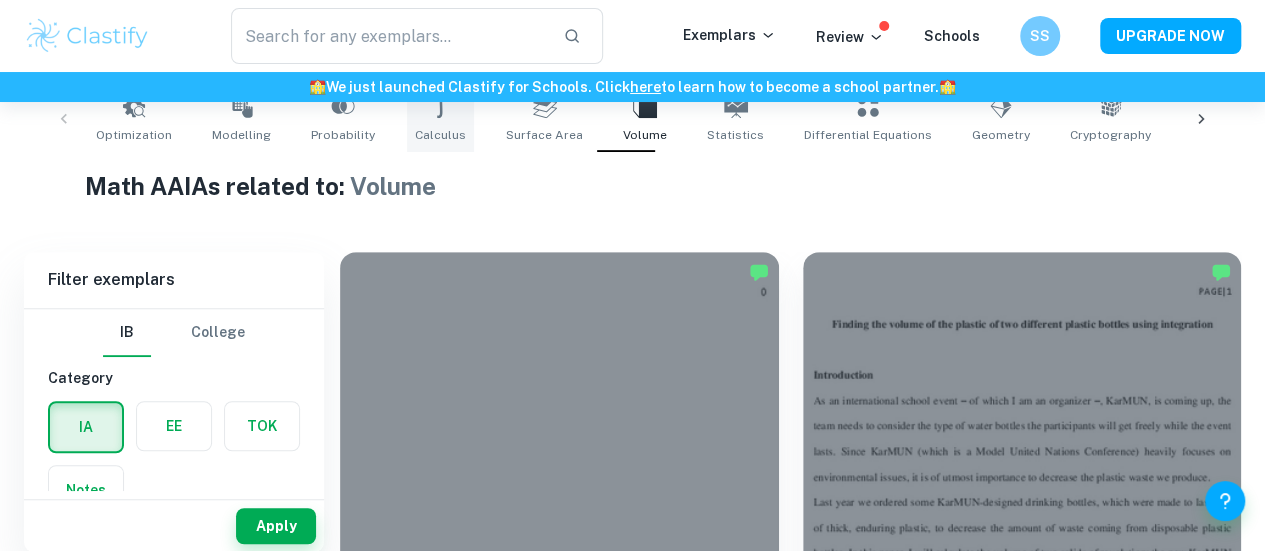 click on "Calculus" at bounding box center (440, 119) 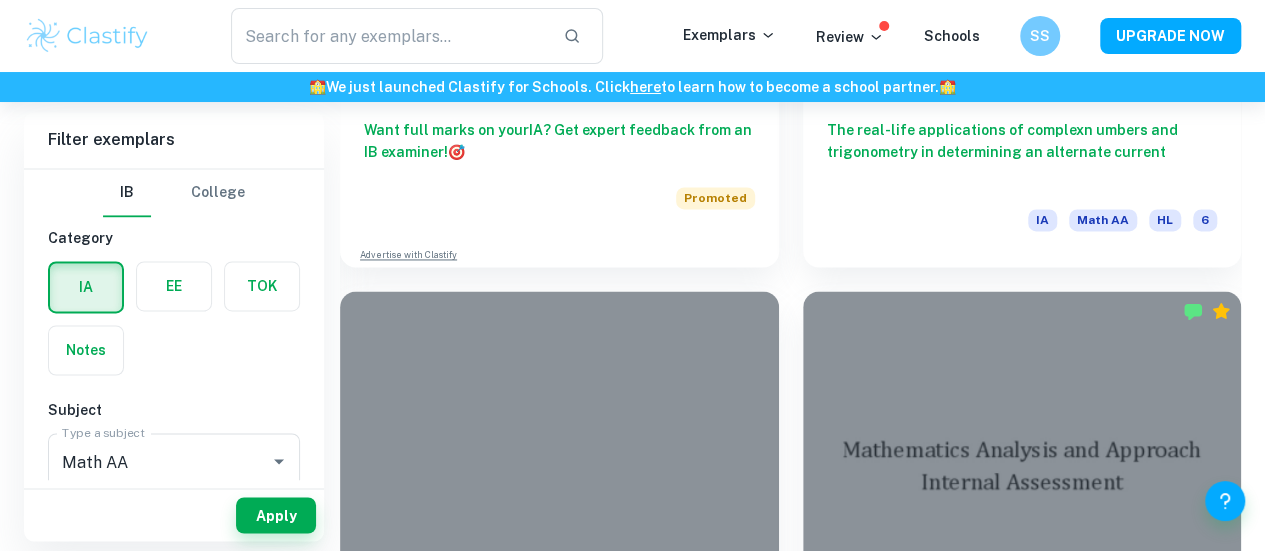 scroll, scrollTop: 1430, scrollLeft: 0, axis: vertical 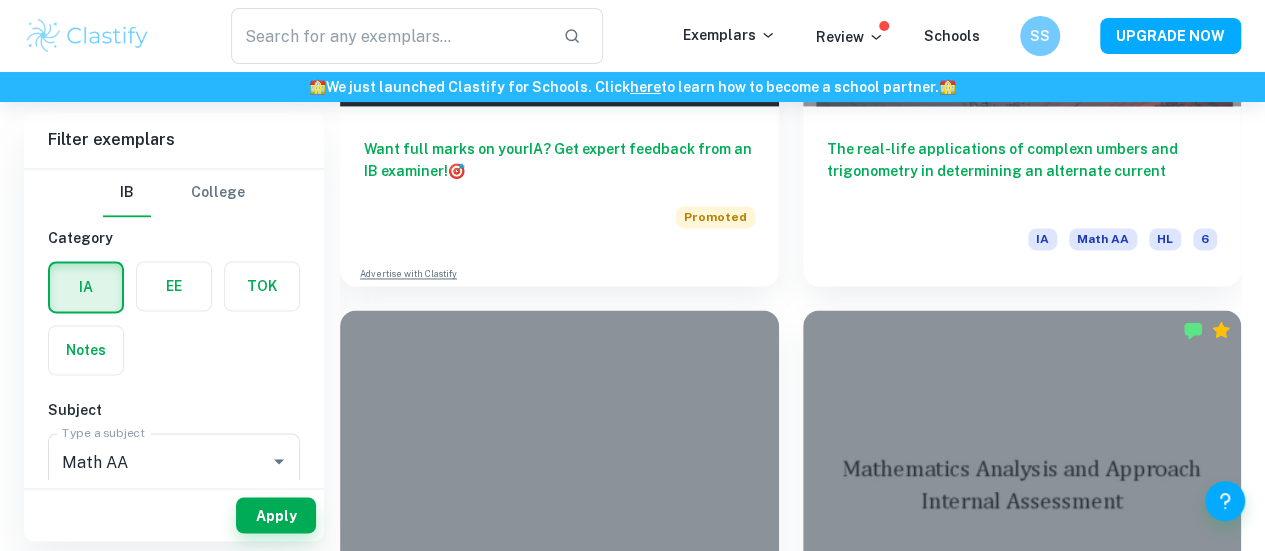 click on "How can we apply Calculus to investigate the wastage of product packaging" at bounding box center (1022, 1232) 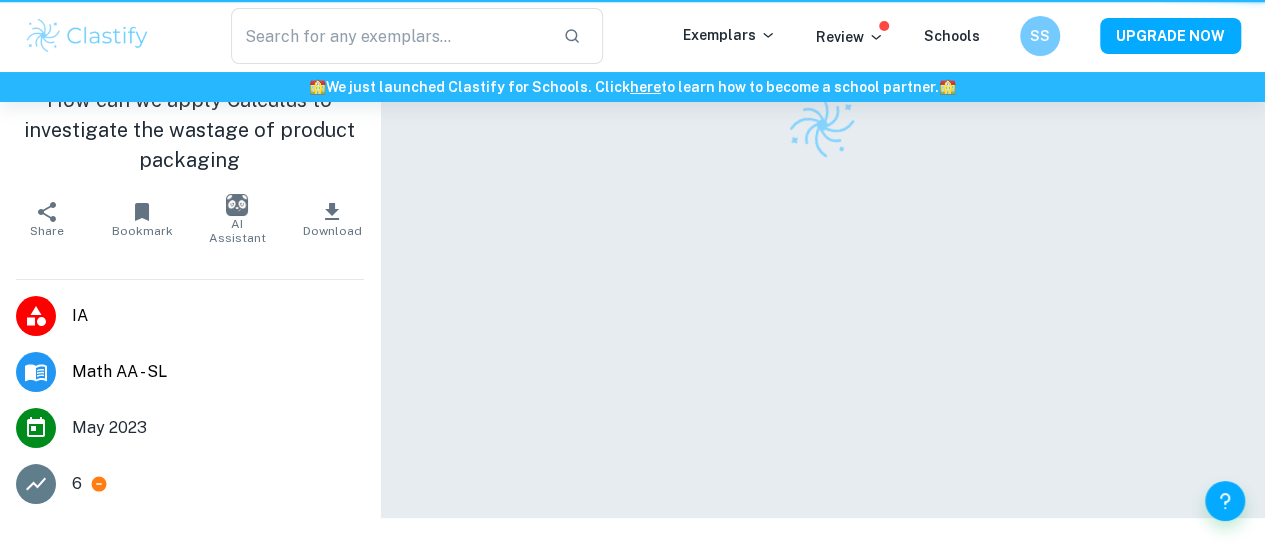 scroll, scrollTop: 0, scrollLeft: 0, axis: both 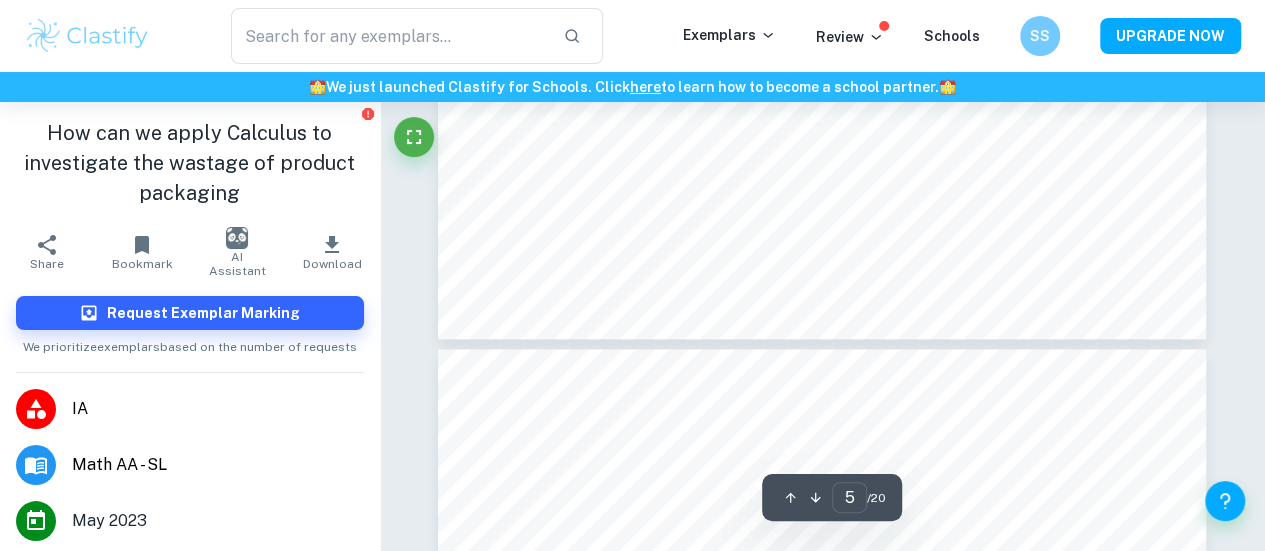 type on "6" 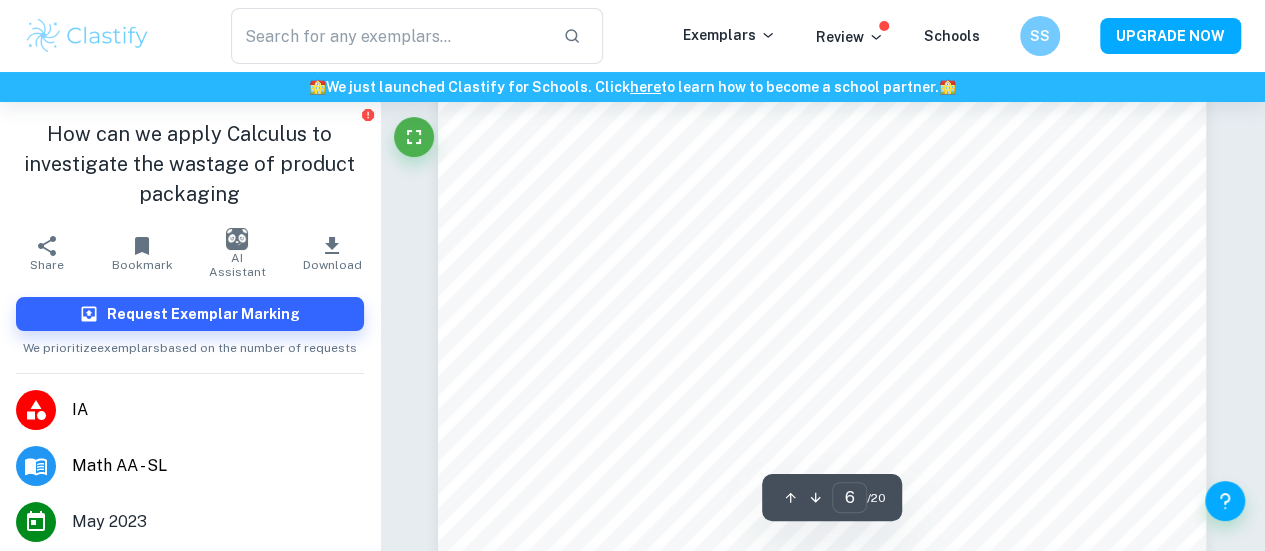 scroll, scrollTop: 5585, scrollLeft: 0, axis: vertical 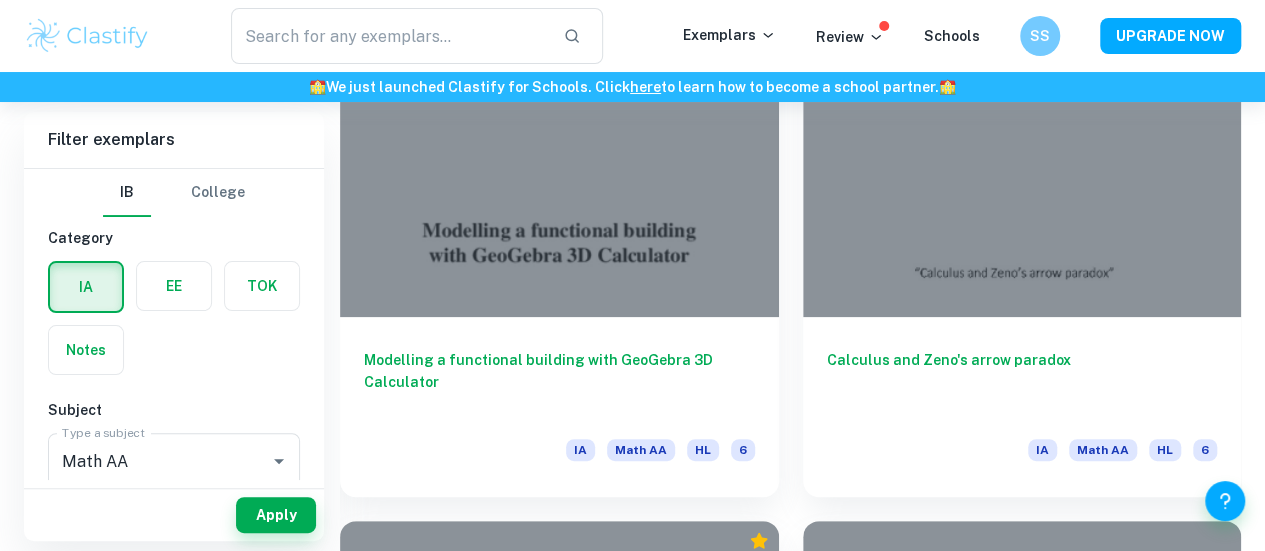 click on "Investigating My Most Fit Glass to Preserve Heat Through Modeling and Calculus IA Math AA HL 3" at bounding box center (1022, 3599) 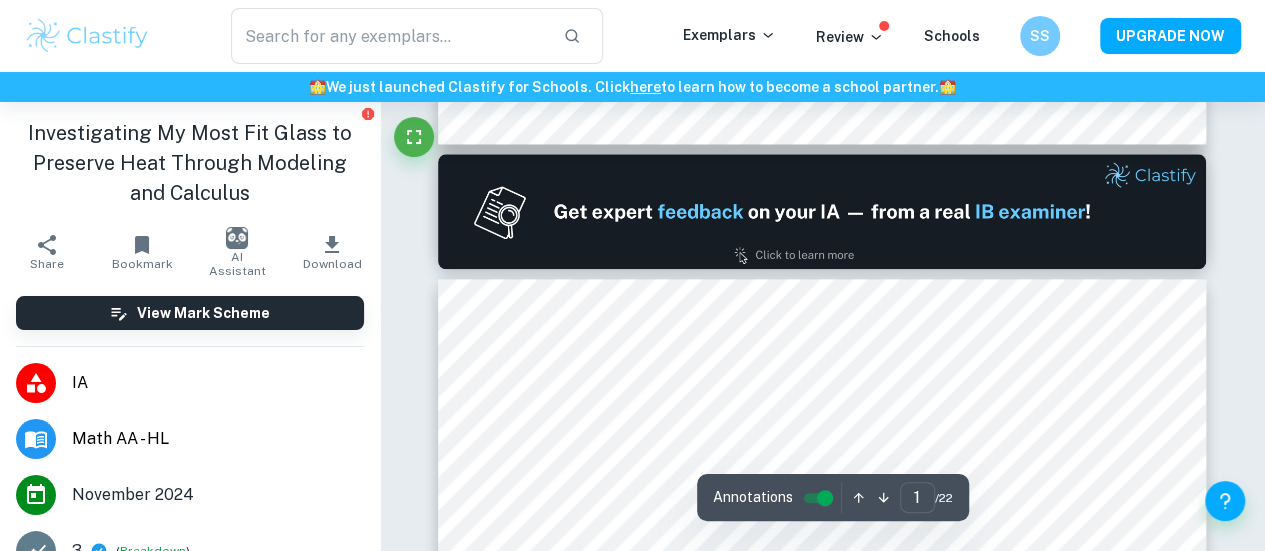 type on "2" 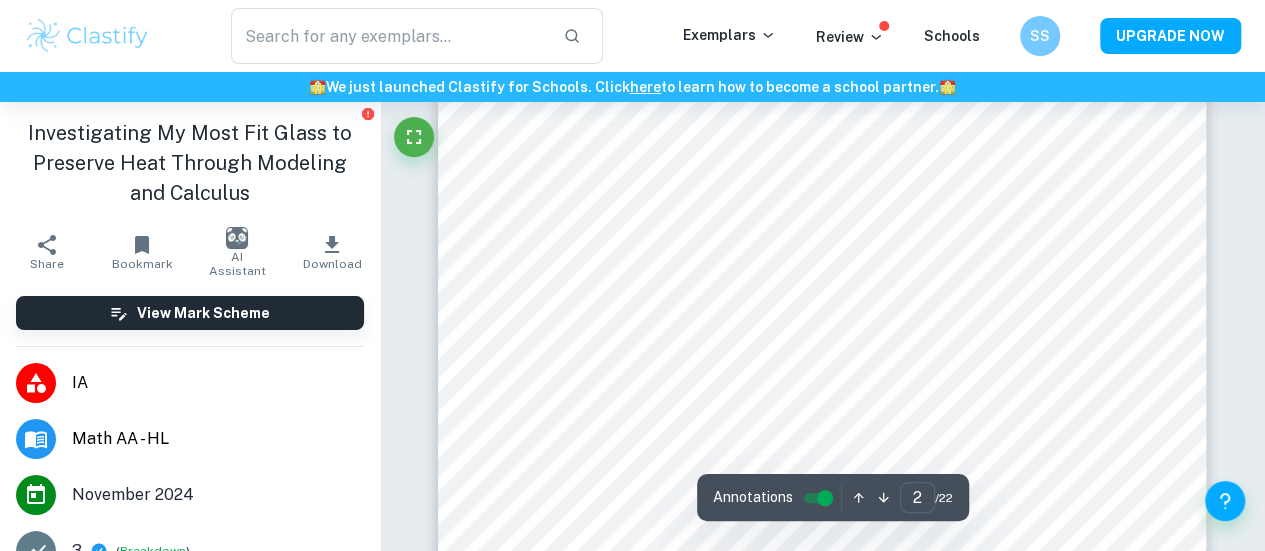 scroll, scrollTop: 1276, scrollLeft: 0, axis: vertical 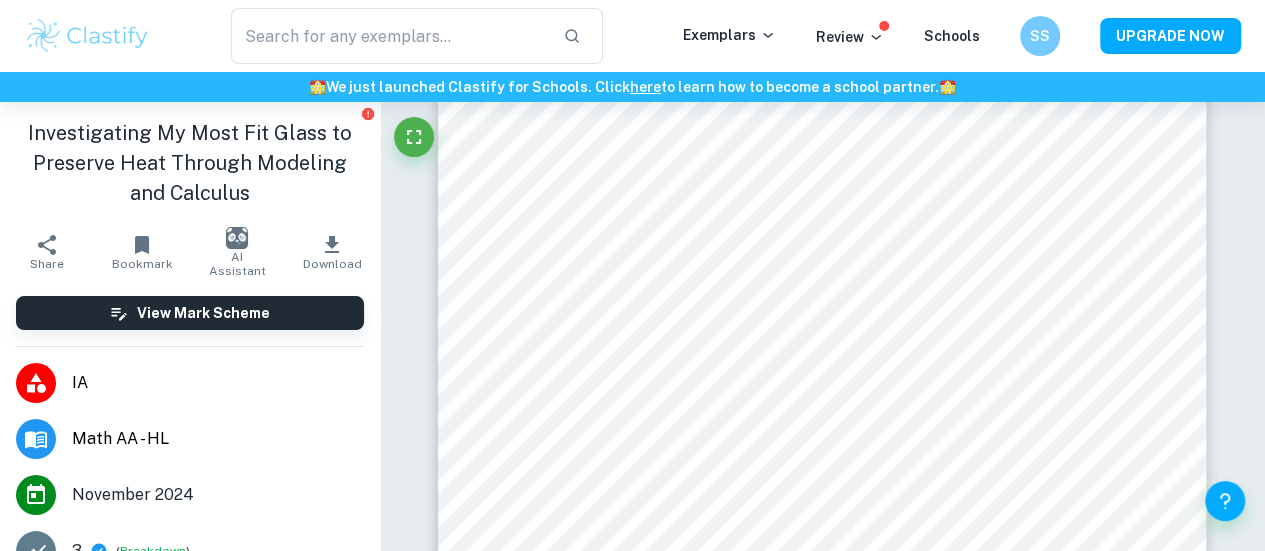 click at bounding box center (380, -1174) 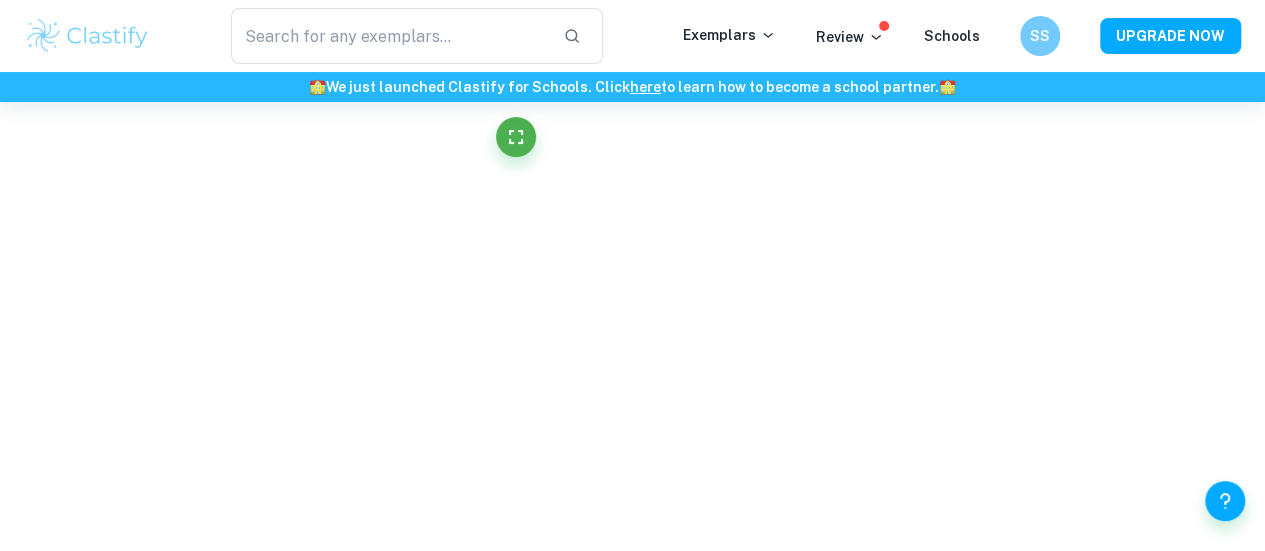 scroll, scrollTop: 5766, scrollLeft: 0, axis: vertical 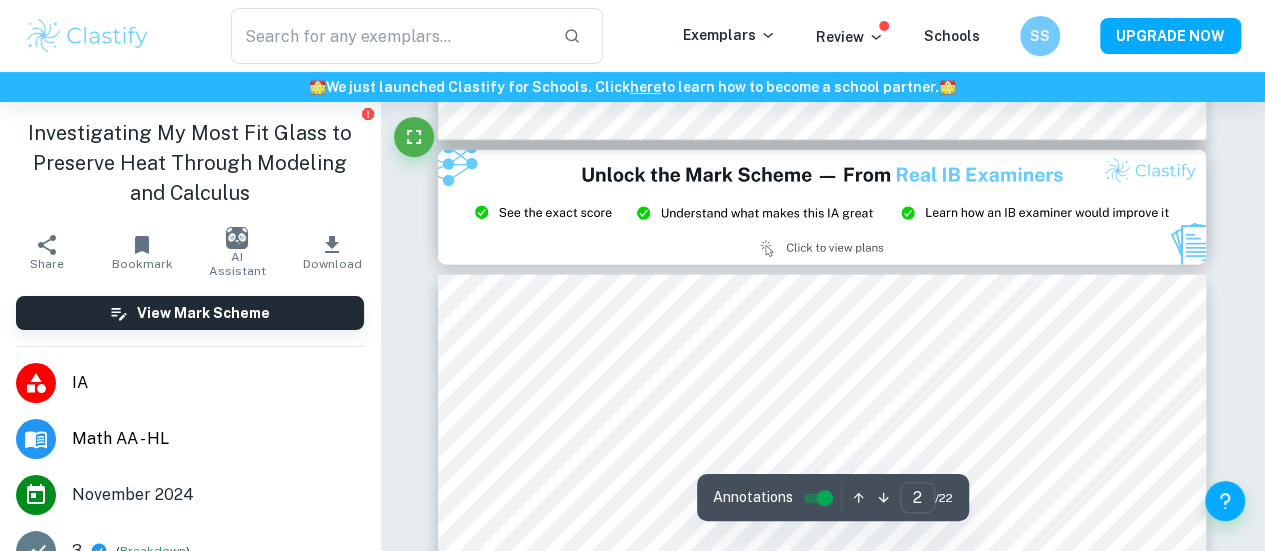 type on "3" 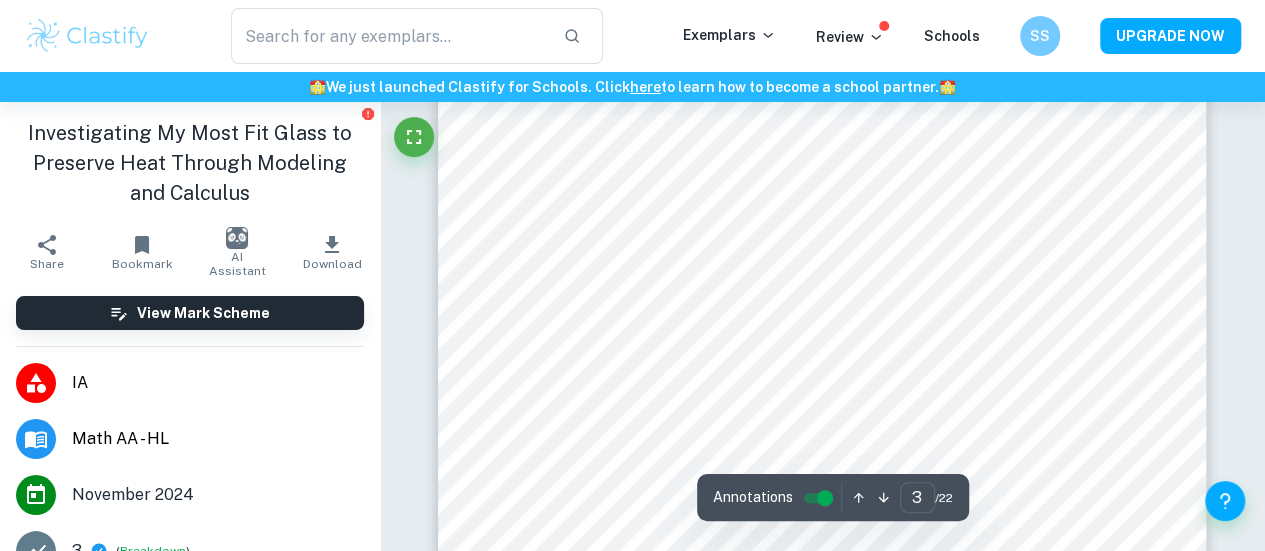 scroll, scrollTop: 2784, scrollLeft: 0, axis: vertical 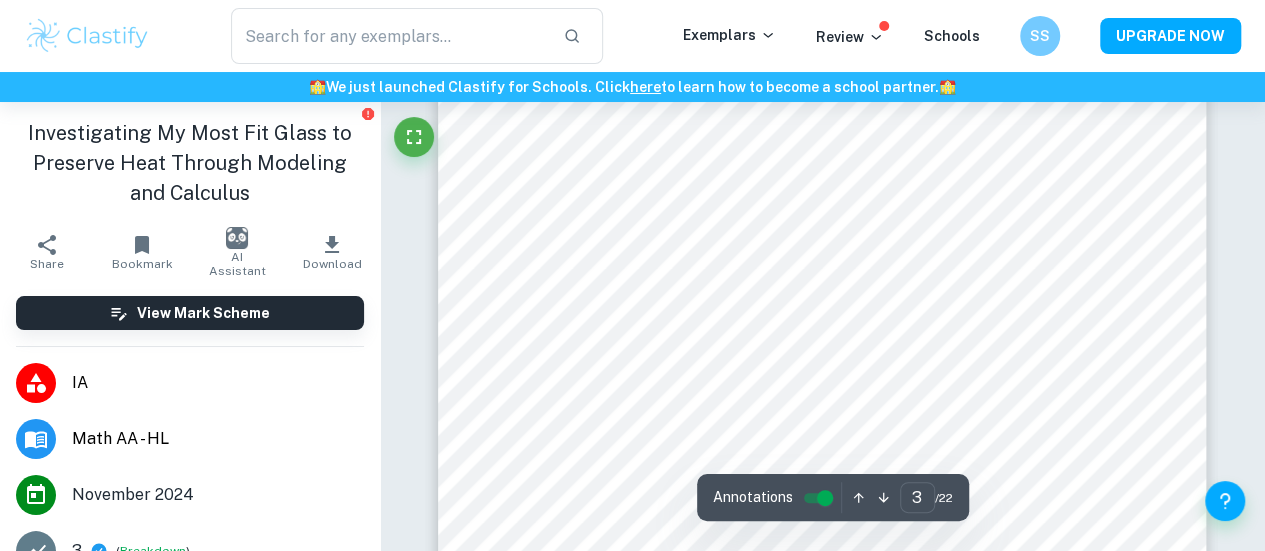 click at bounding box center (380, -2682) 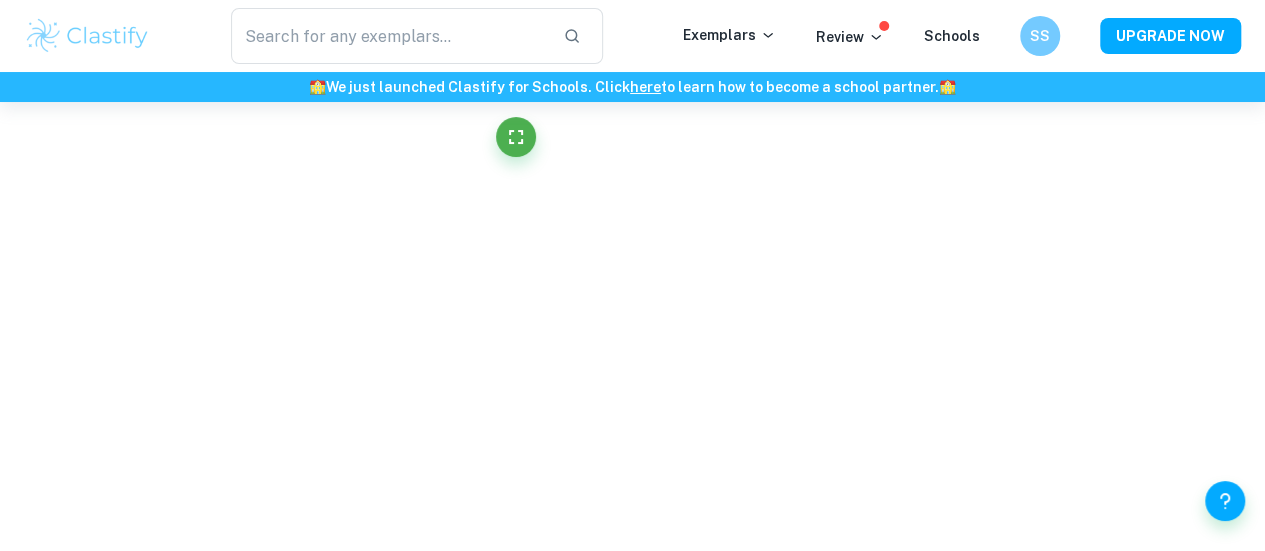 scroll, scrollTop: 2862, scrollLeft: 0, axis: vertical 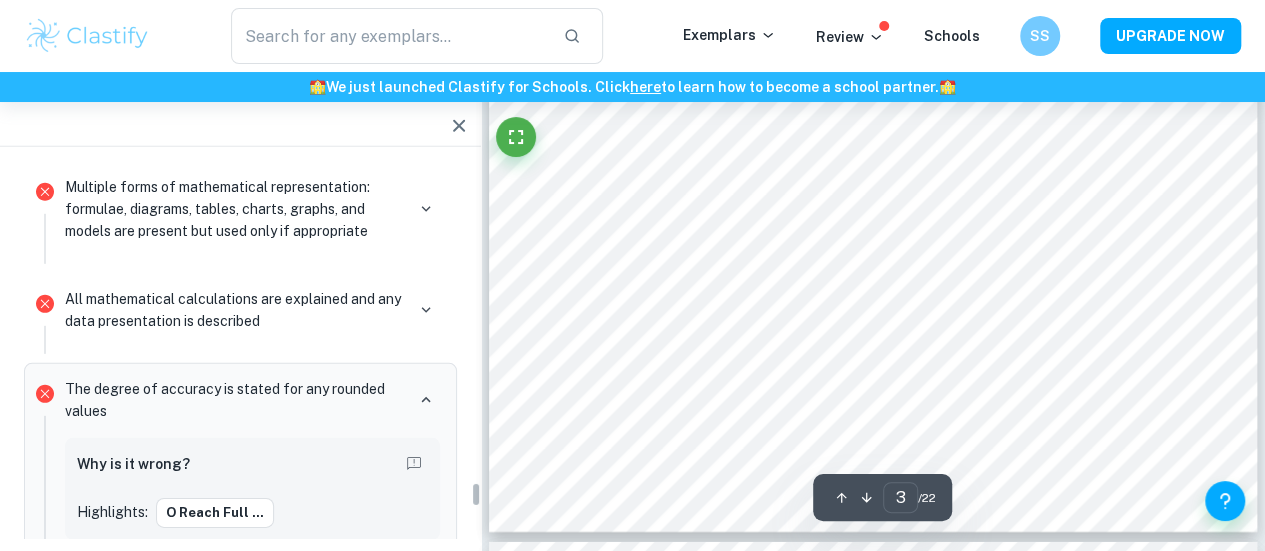 type on "4" 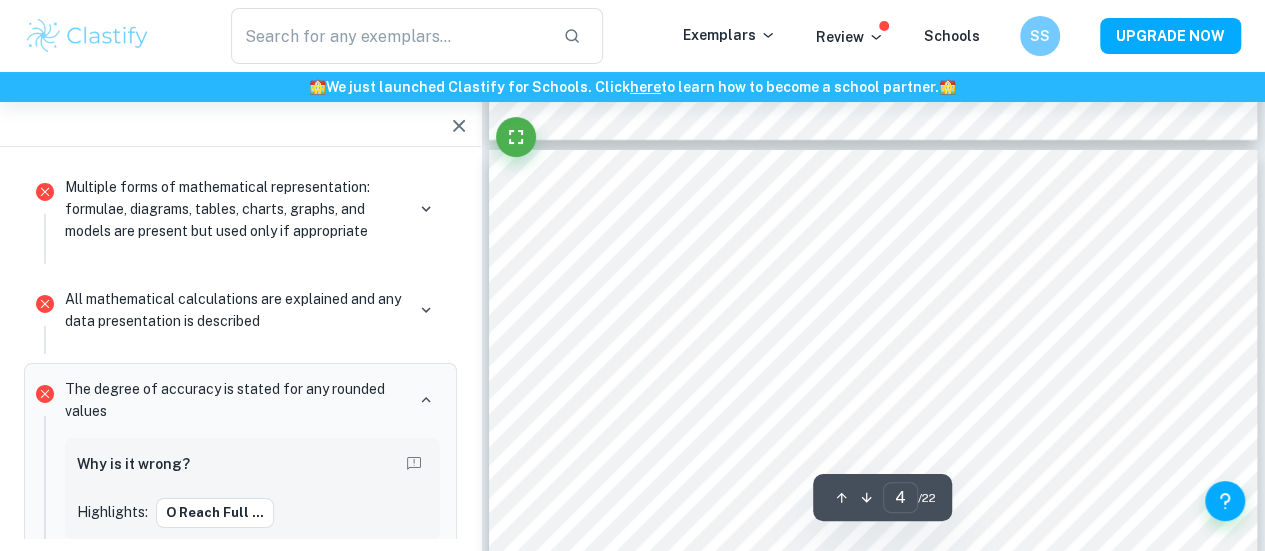 scroll, scrollTop: 3255, scrollLeft: 0, axis: vertical 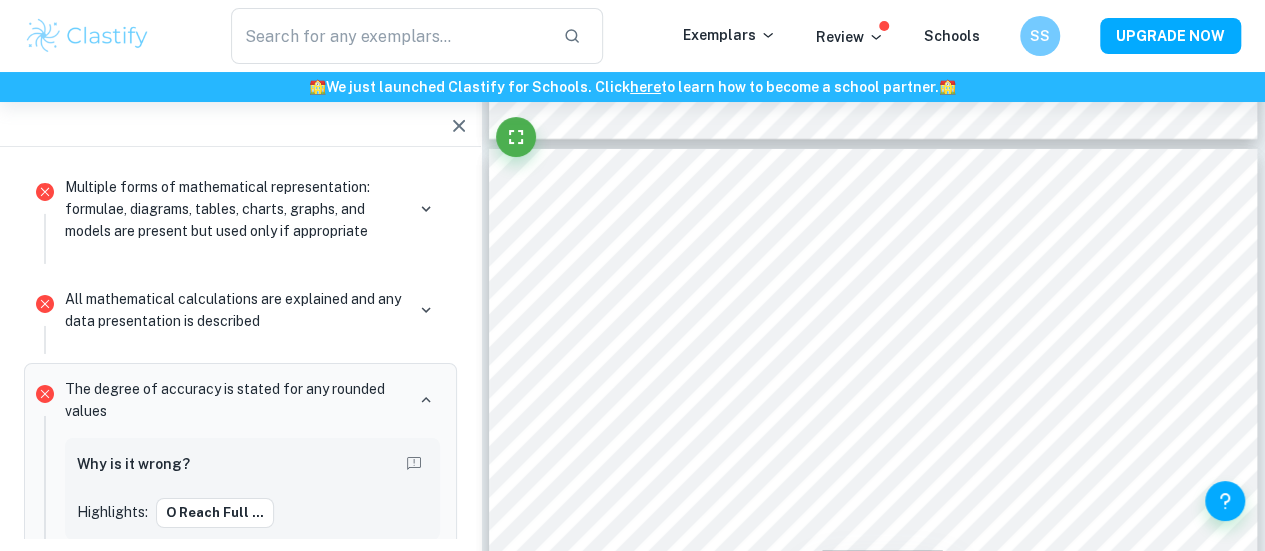 click 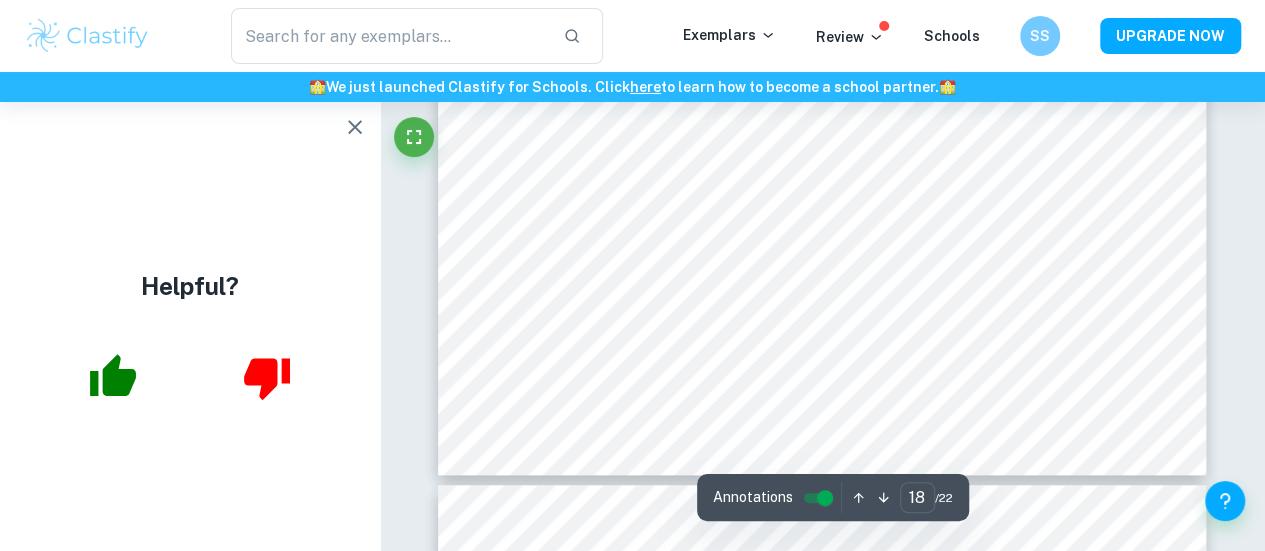 scroll, scrollTop: 19580, scrollLeft: 0, axis: vertical 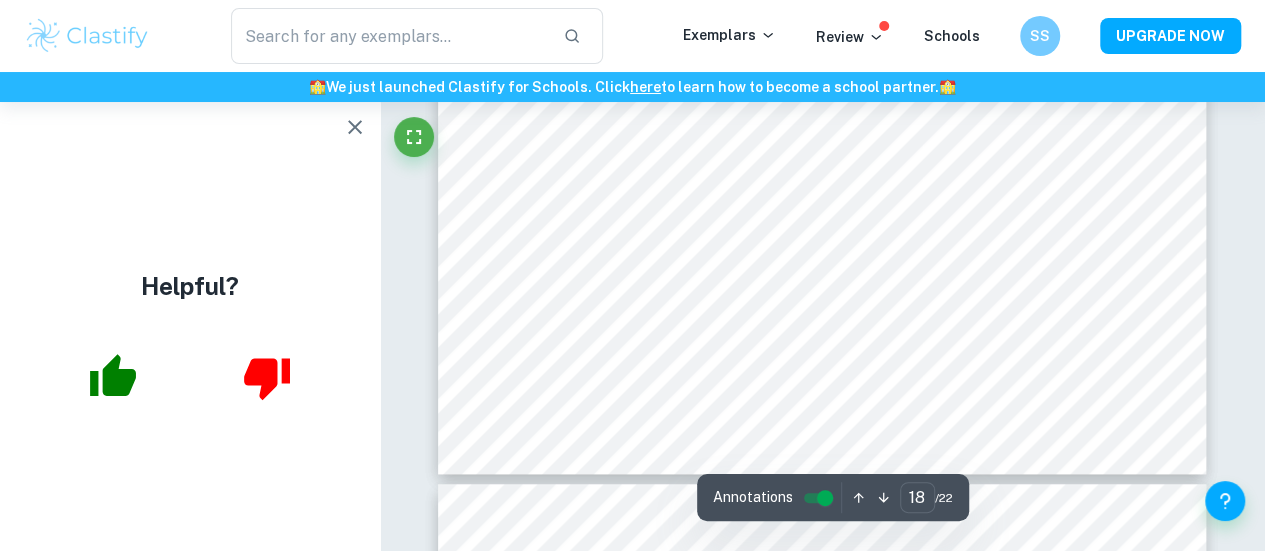 click 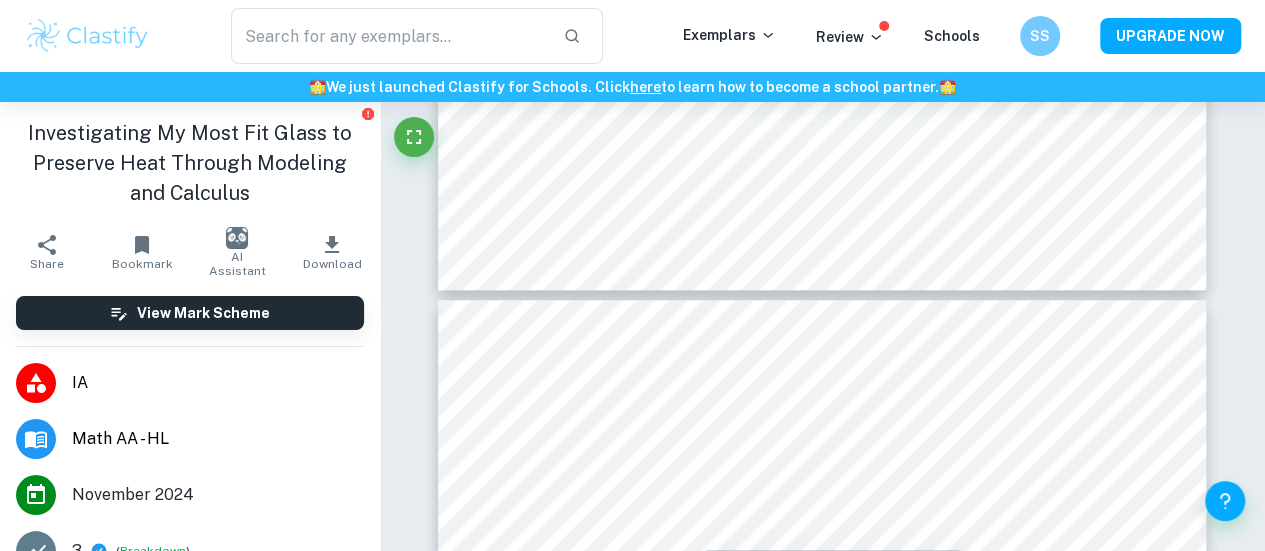 type on "19" 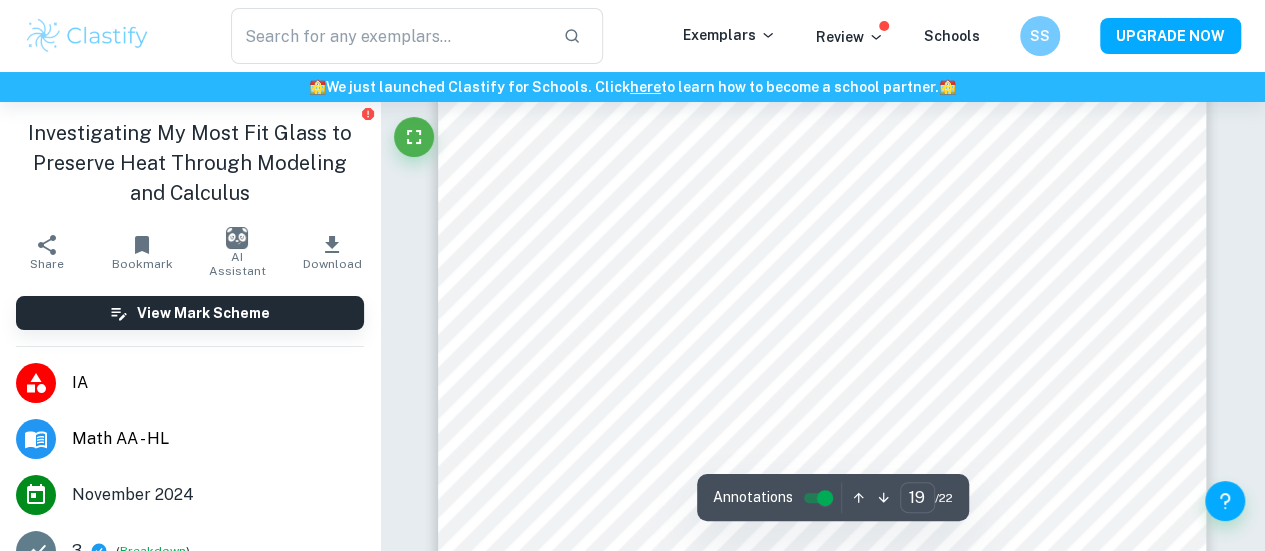 scroll, scrollTop: 20848, scrollLeft: 0, axis: vertical 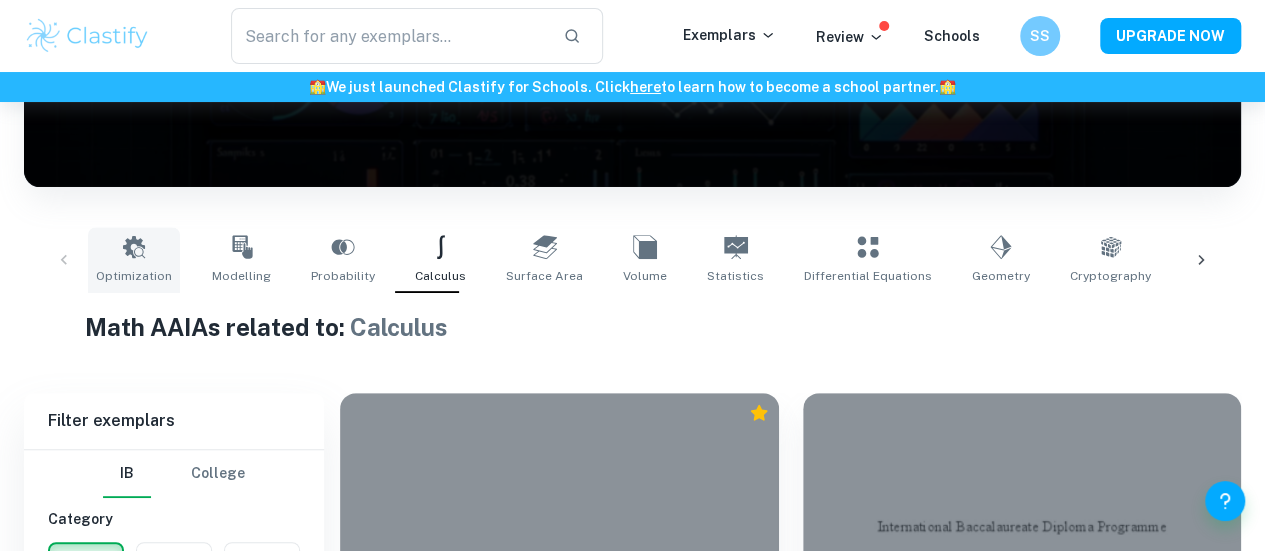 click on "Optimization" at bounding box center [134, 276] 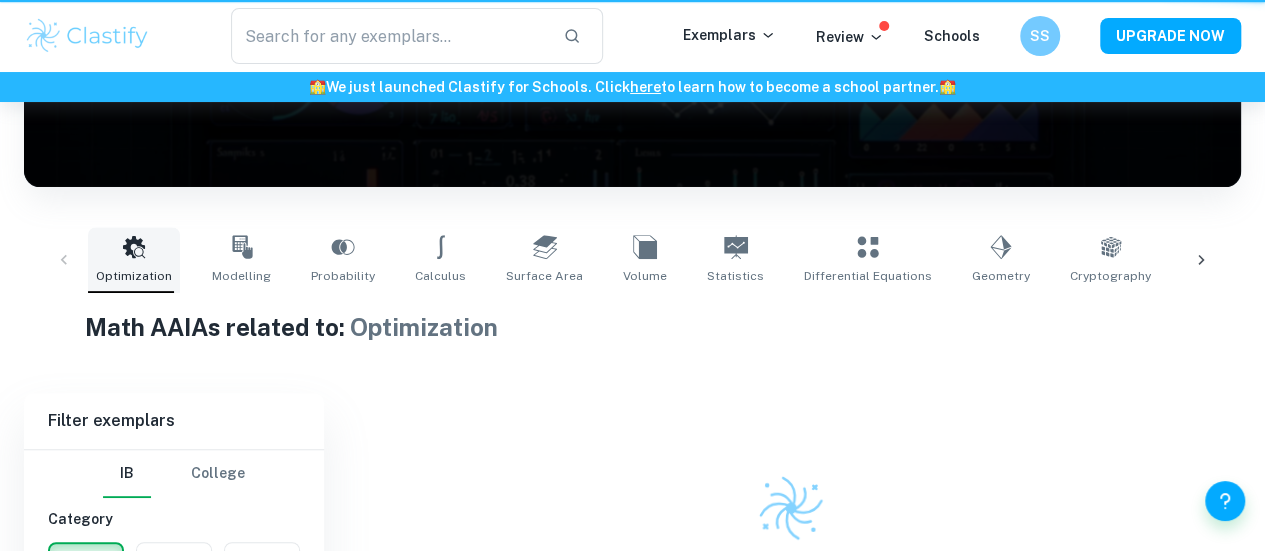 type on "Optimization" 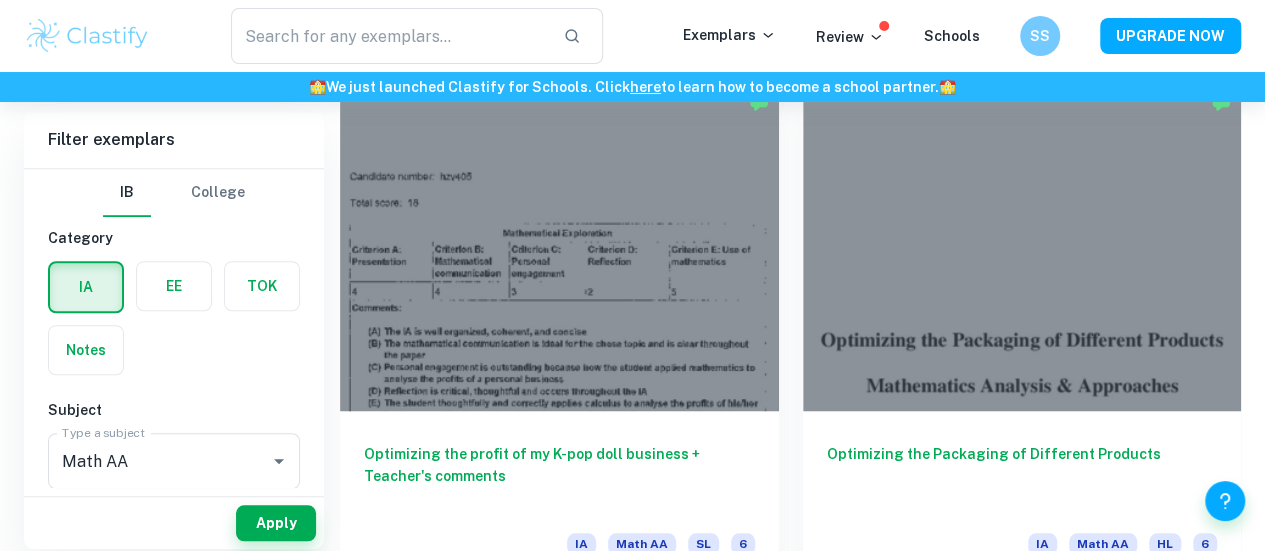 scroll, scrollTop: 570, scrollLeft: 0, axis: vertical 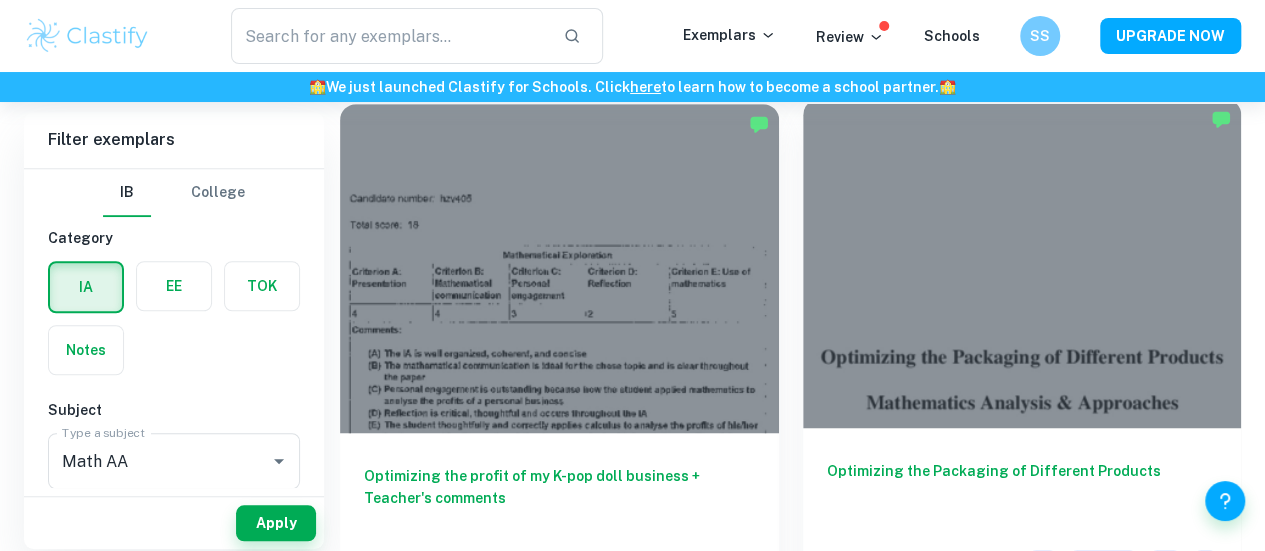 click on "Optimizing the Packaging of Different Products" at bounding box center (1022, 493) 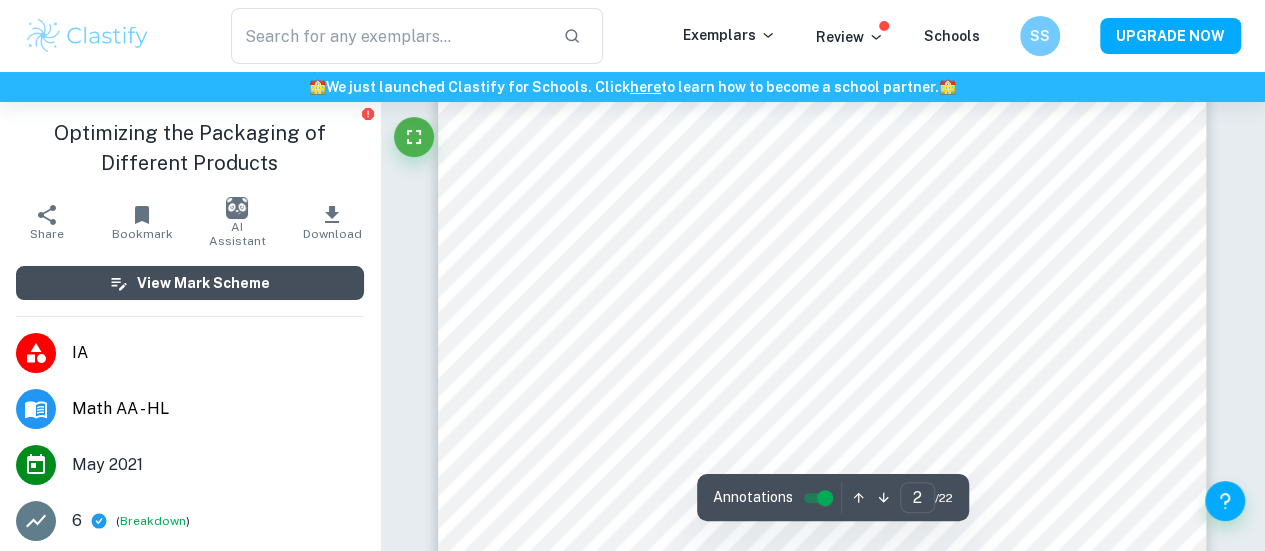scroll, scrollTop: 1305, scrollLeft: 0, axis: vertical 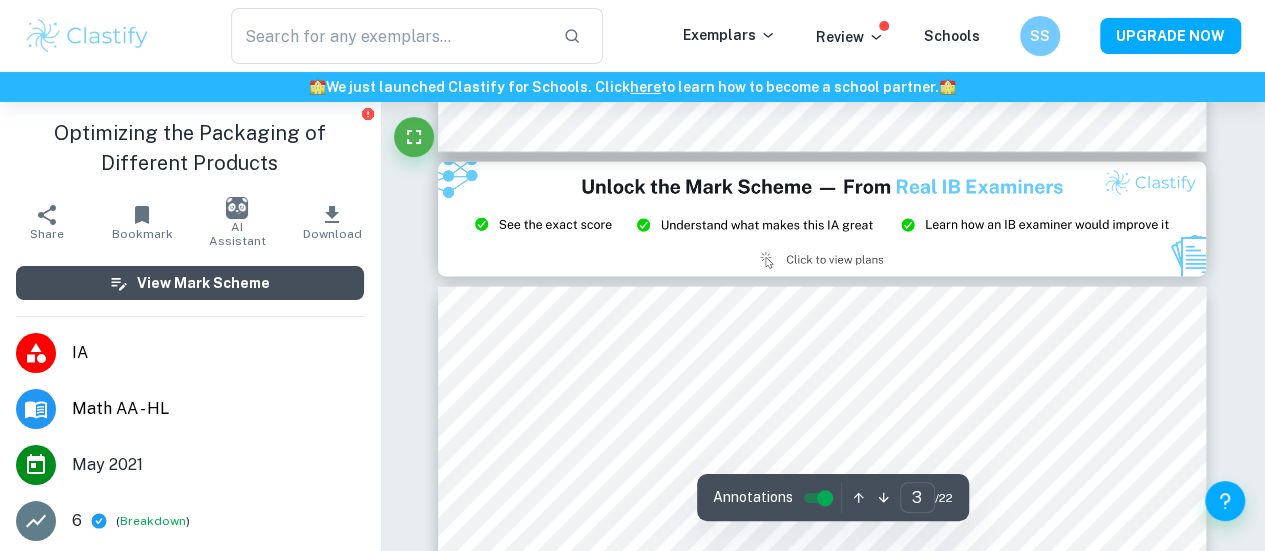 type on "2" 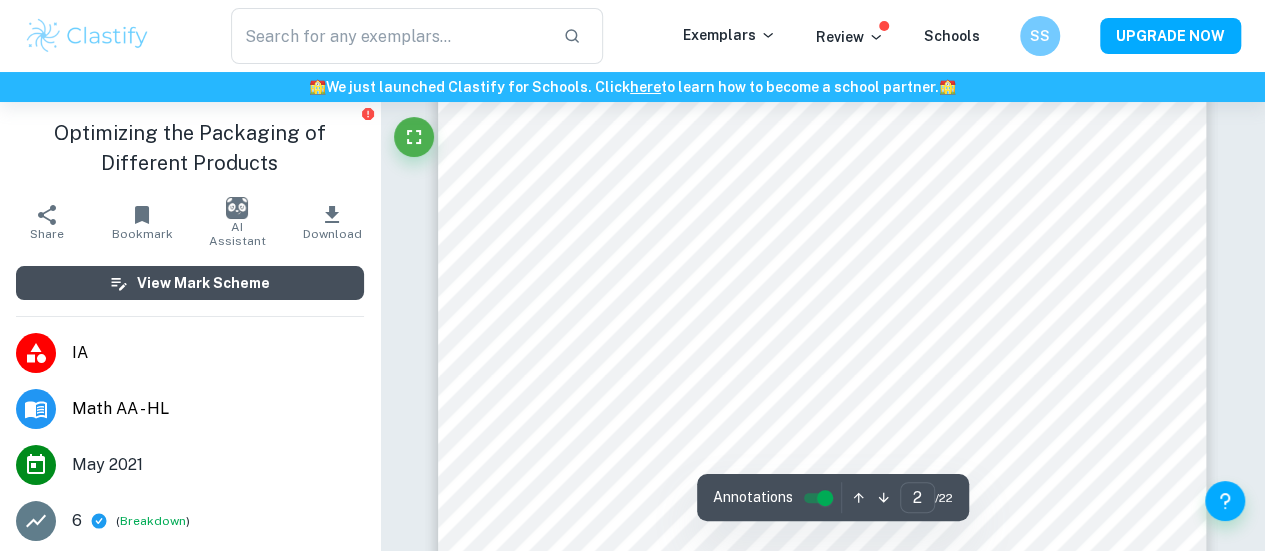 scroll, scrollTop: 1364, scrollLeft: 0, axis: vertical 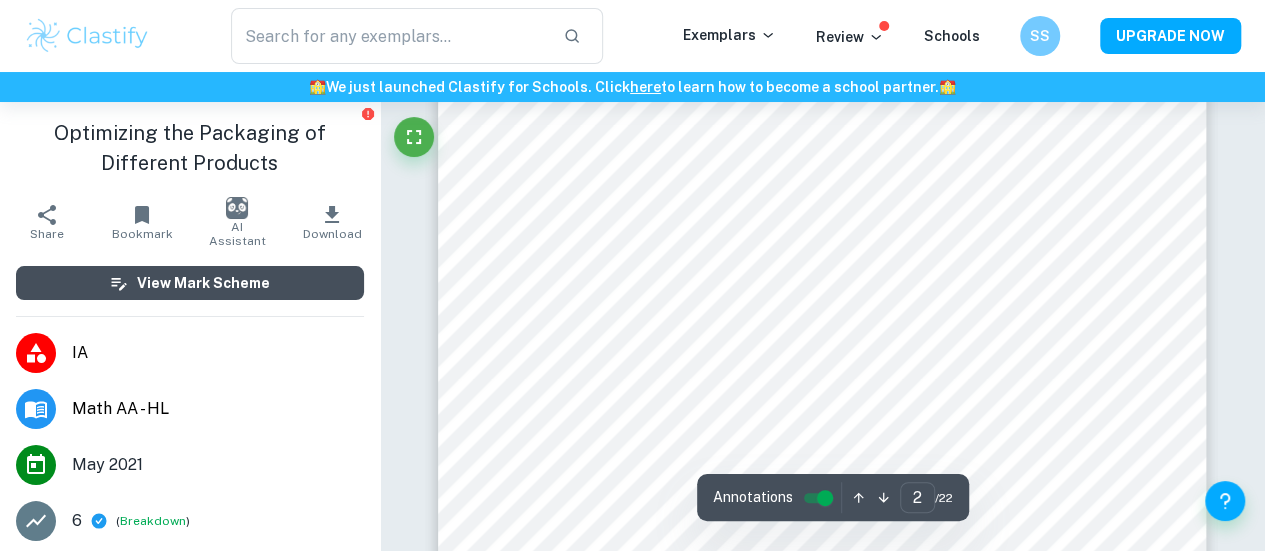 click at bounding box center [380, -1262] 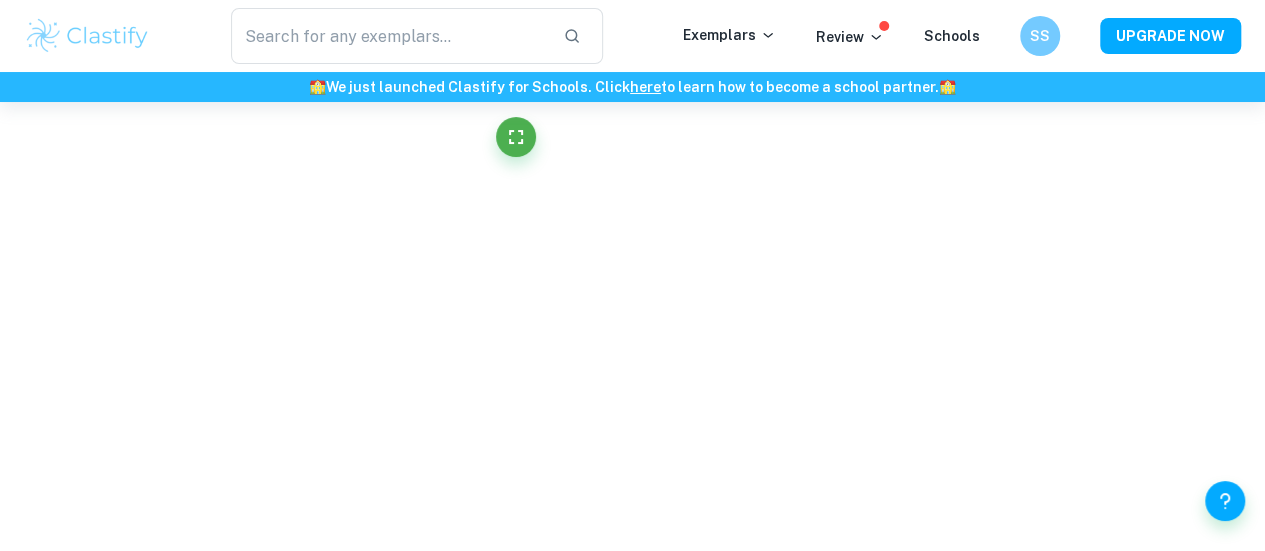 scroll, scrollTop: 1404, scrollLeft: 0, axis: vertical 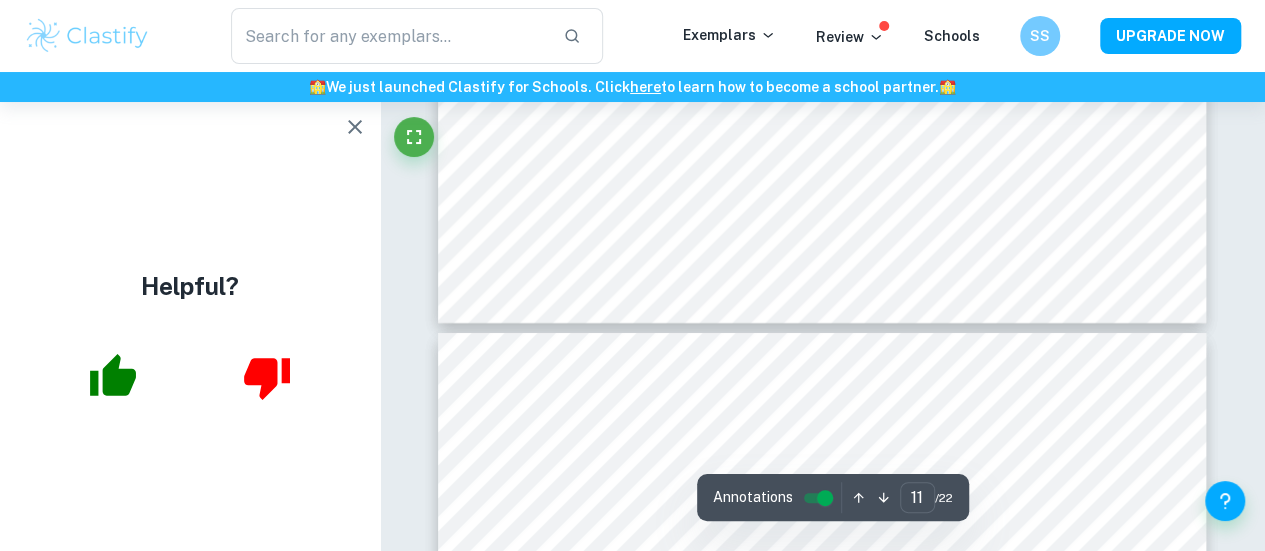 type on "12" 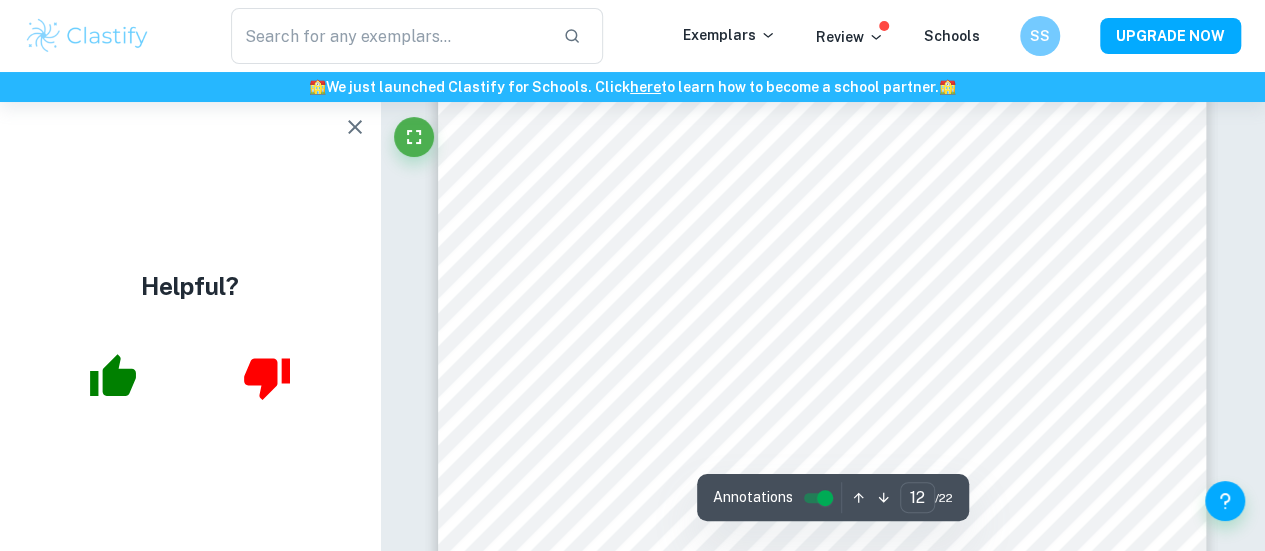 scroll, scrollTop: 11628, scrollLeft: 0, axis: vertical 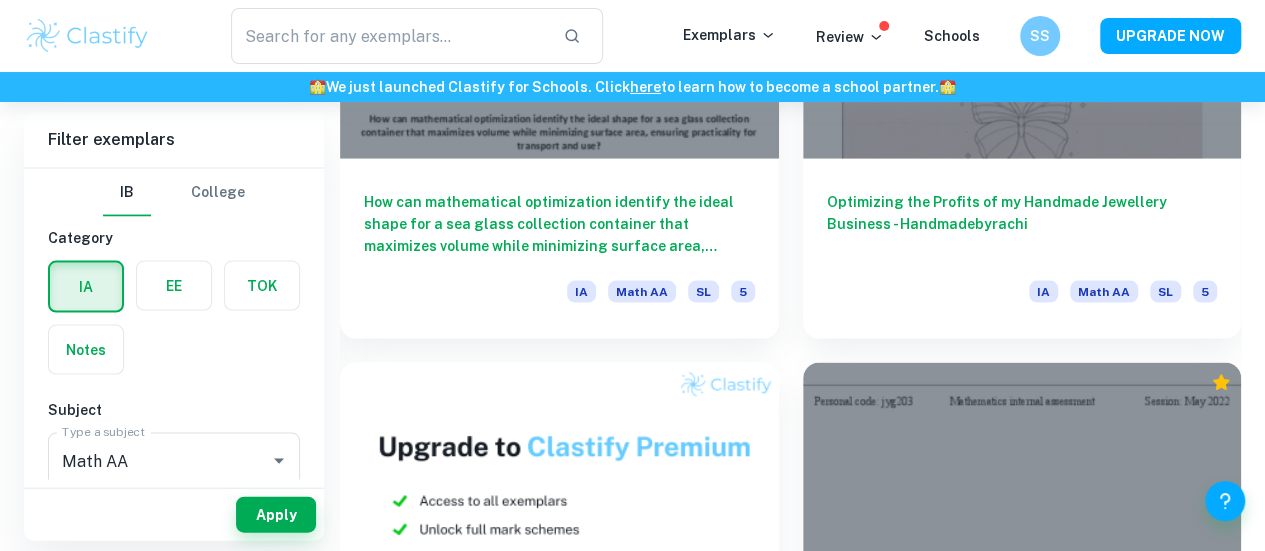 click on "How can differential calculus be applied to optimize the profit of my shoes business?" at bounding box center (1022, 1817) 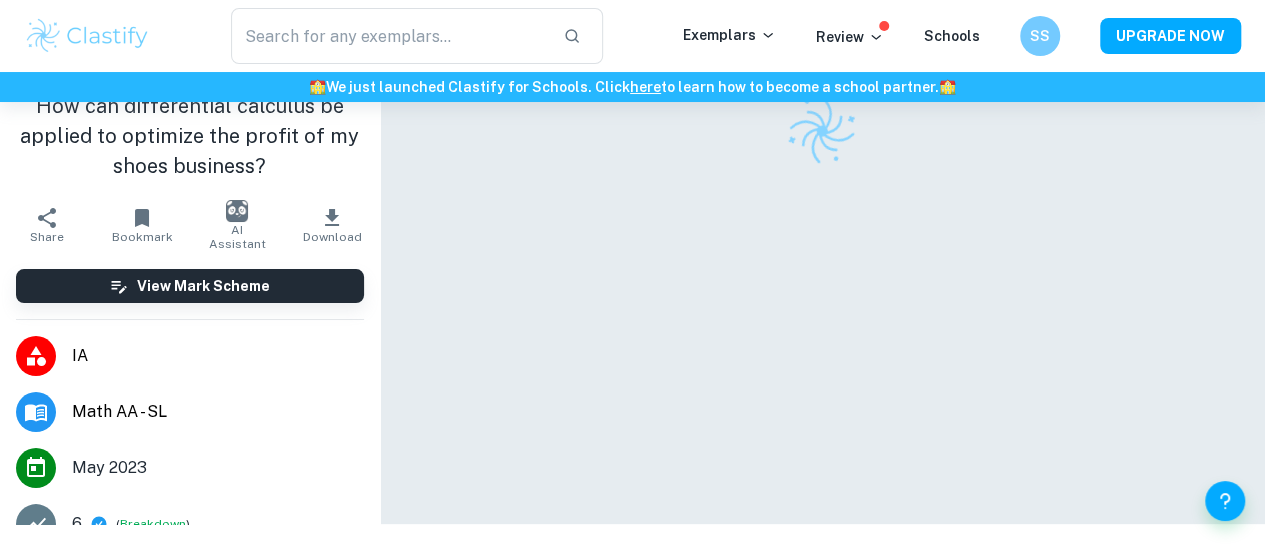 scroll, scrollTop: 102, scrollLeft: 0, axis: vertical 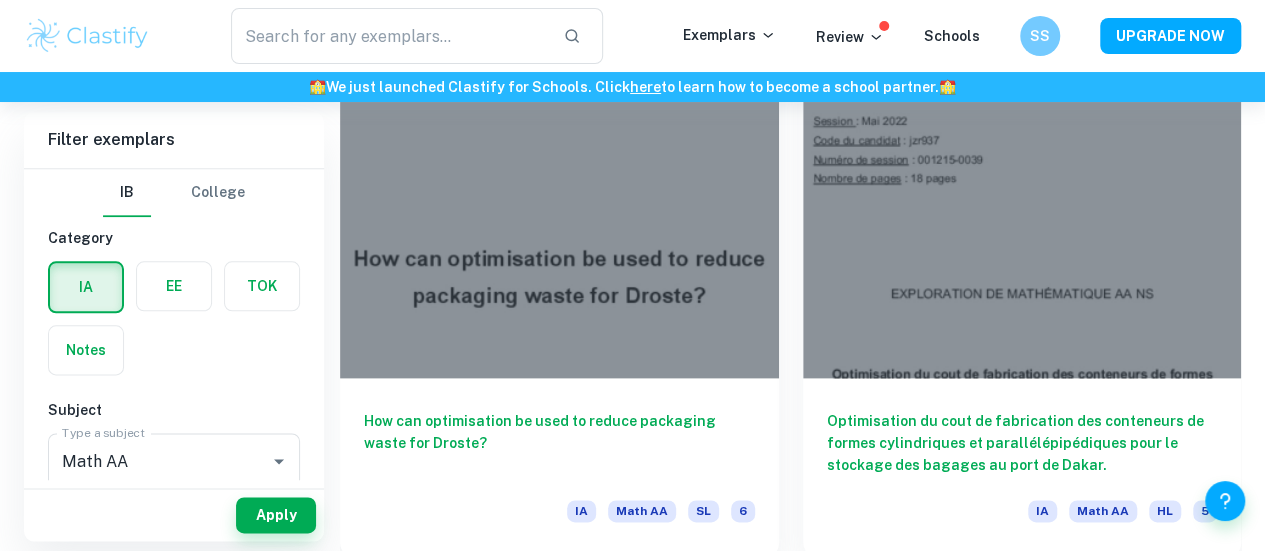 click on "🏫  We just launched Clastify for Schools. Click  here  to learn how to become a school partner.  🏫" at bounding box center [632, 87] 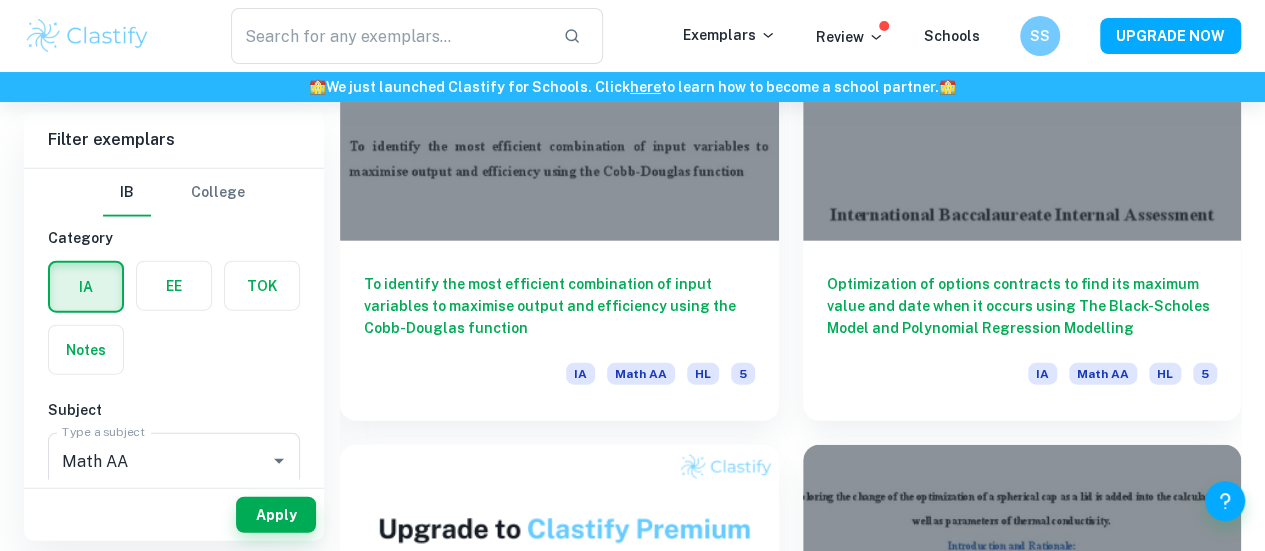 scroll, scrollTop: 6092, scrollLeft: 0, axis: vertical 